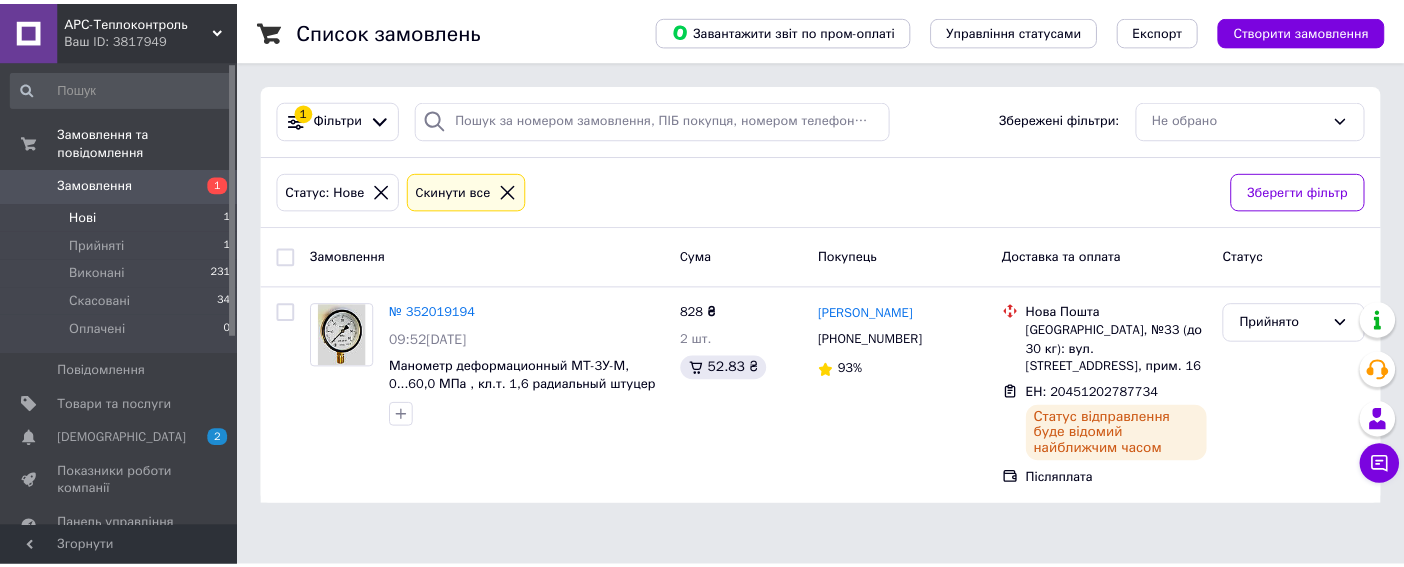 scroll, scrollTop: 0, scrollLeft: 0, axis: both 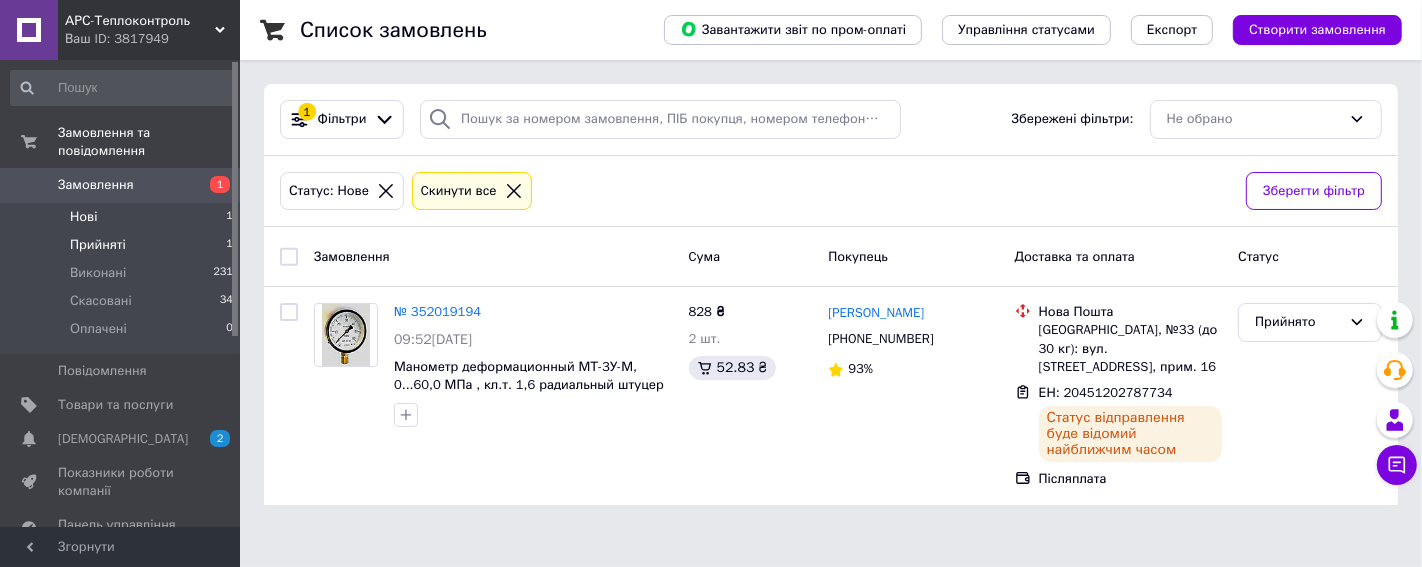 click on "Прийняті" at bounding box center [98, 245] 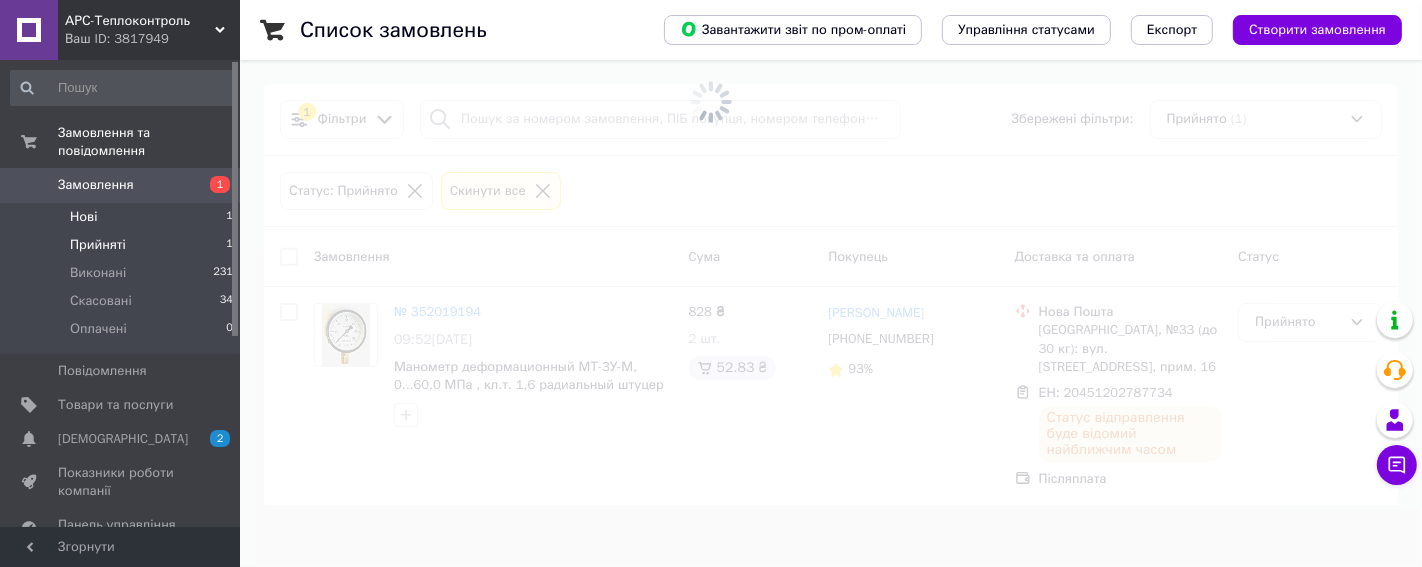 click on "Нові" at bounding box center [83, 217] 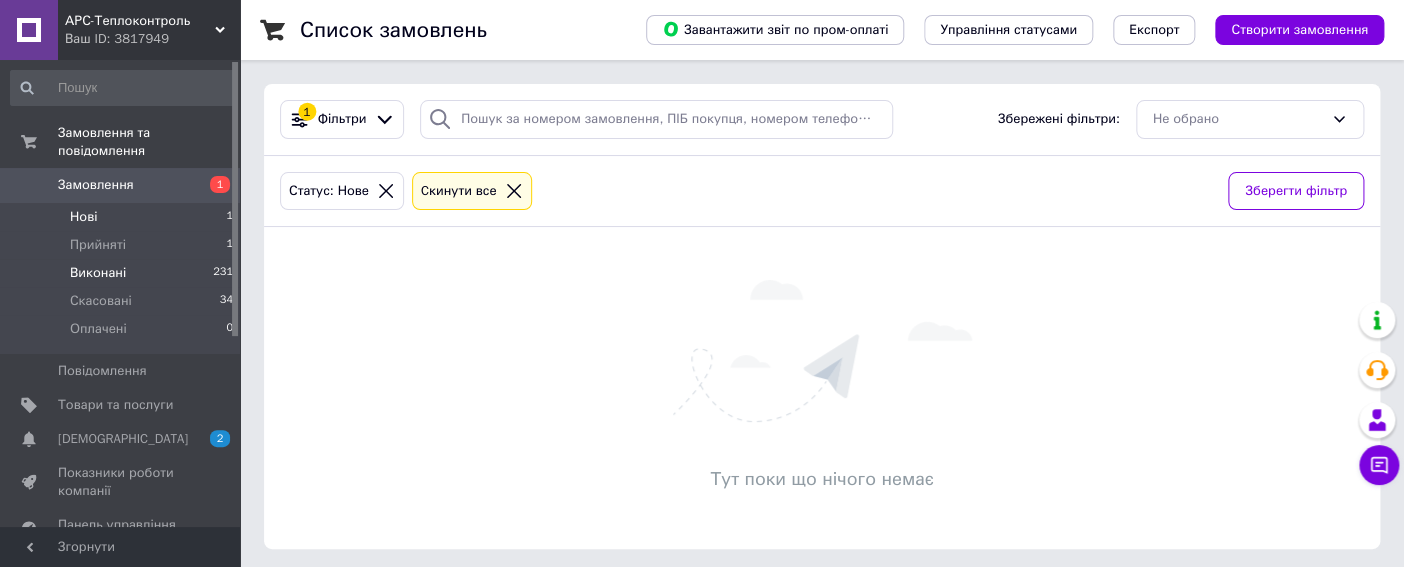 click on "Виконані" at bounding box center (98, 273) 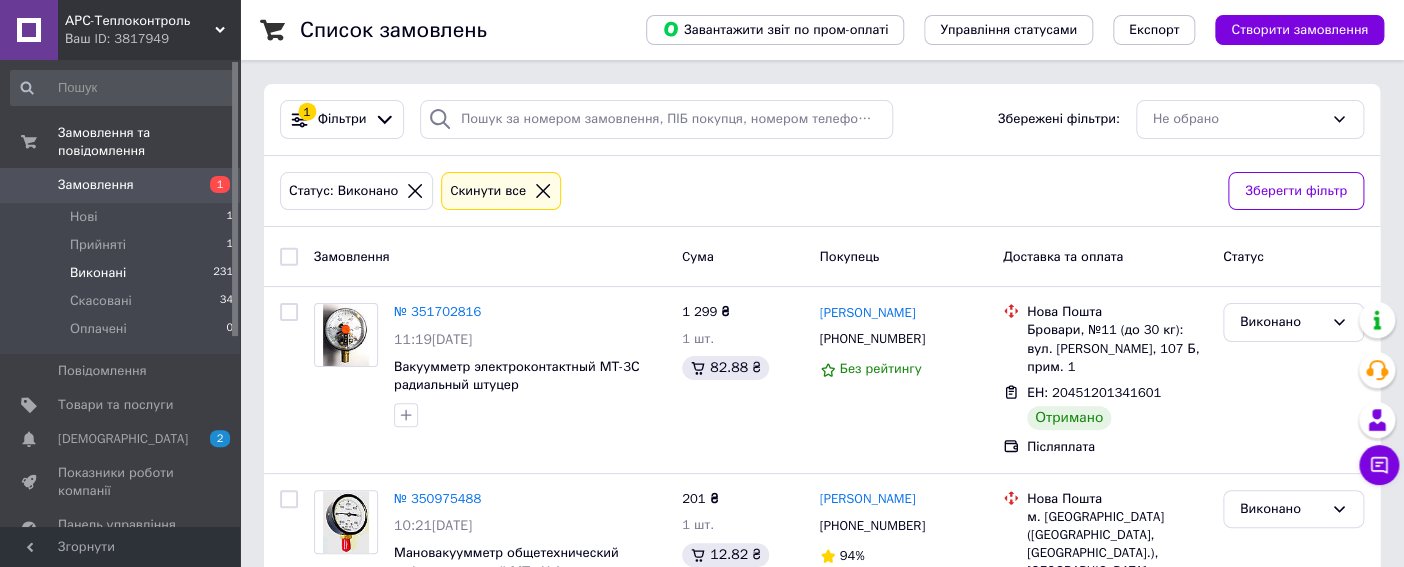 click on "Ваш ID: 3817949" at bounding box center [152, 39] 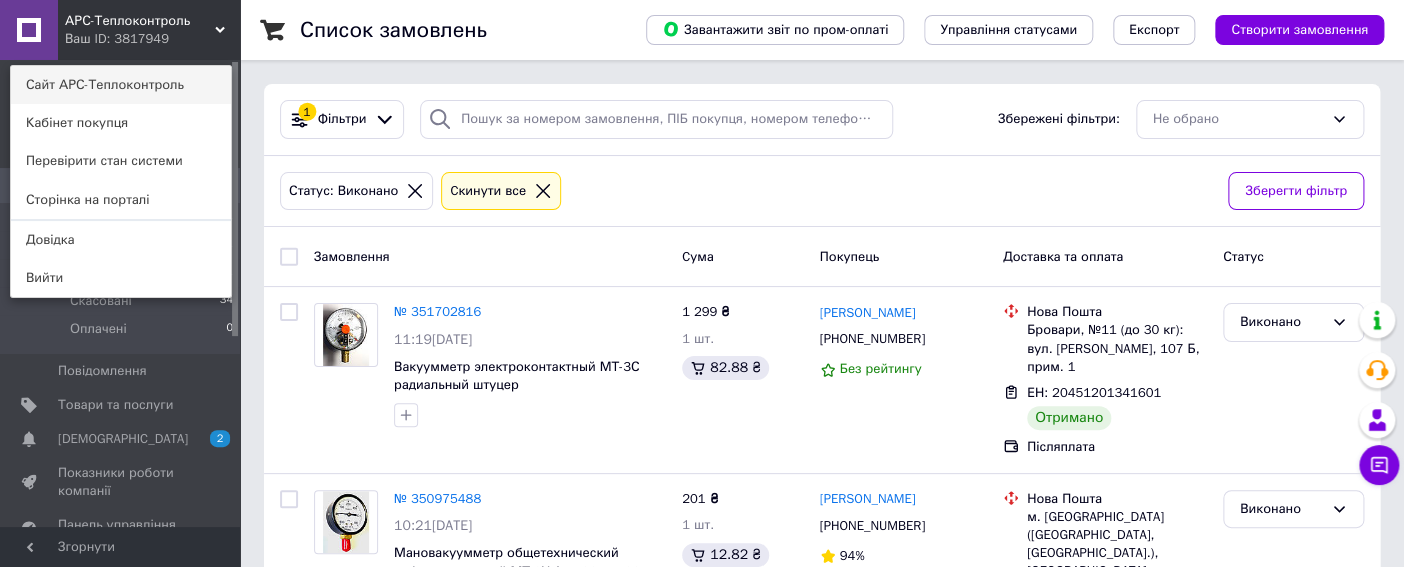 click on "Сайт АРС-Теплоконтроль" at bounding box center [121, 85] 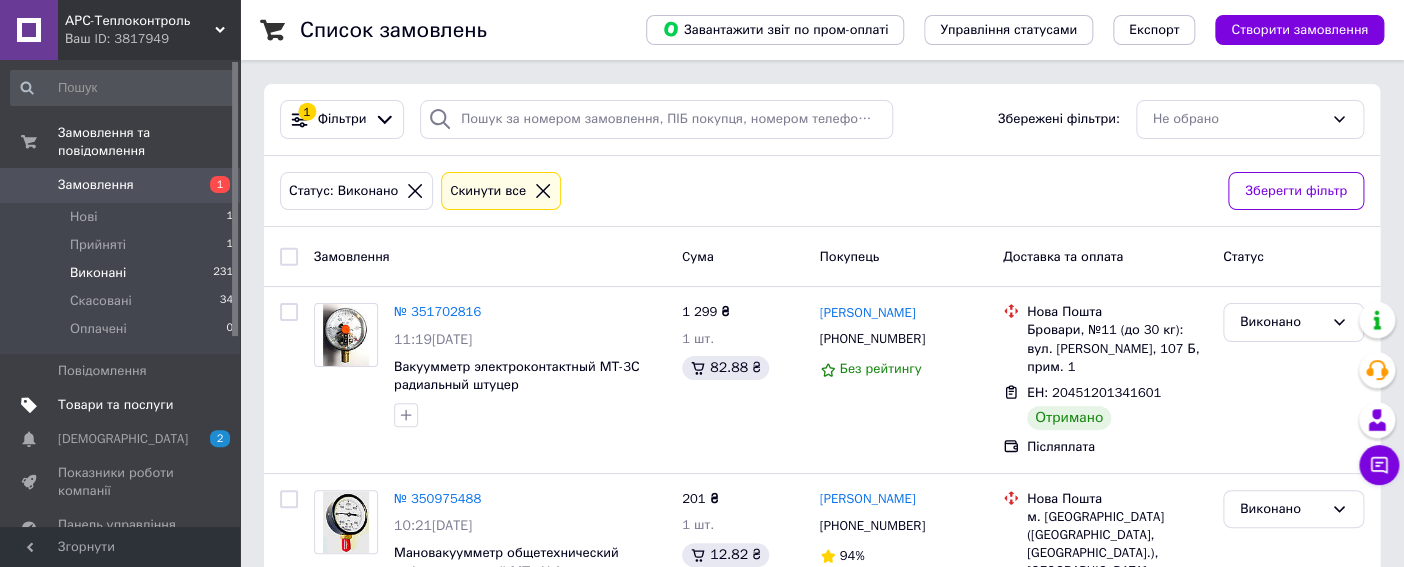 click on "Товари та послуги" at bounding box center [115, 405] 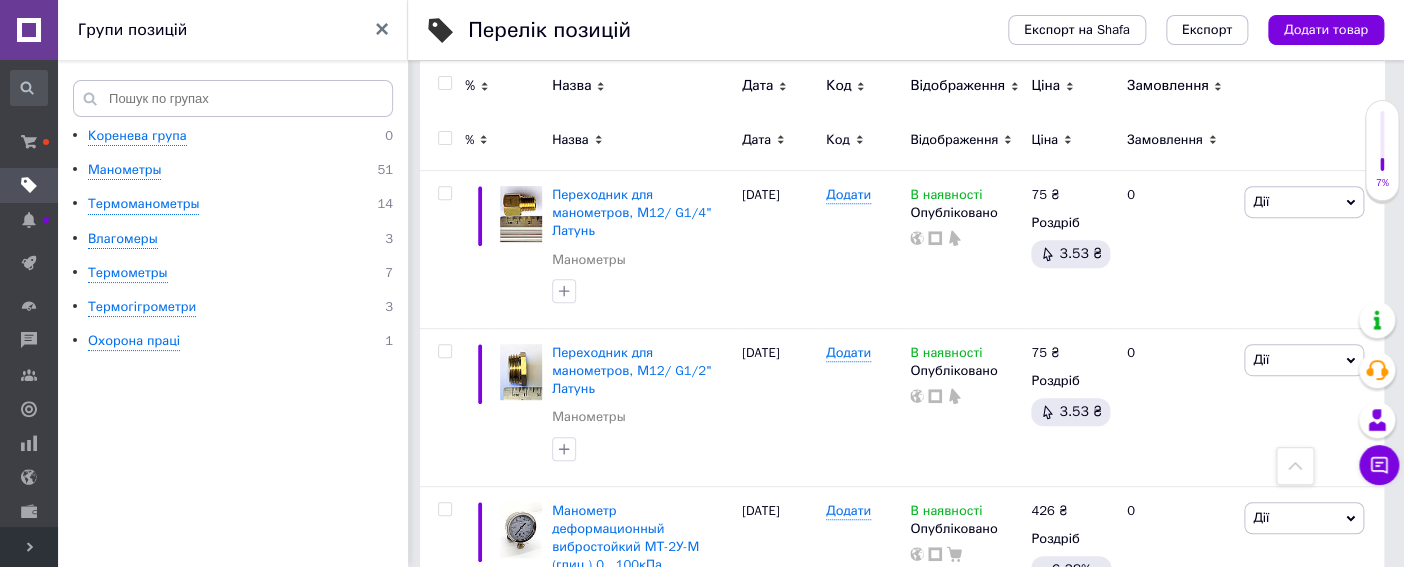 scroll, scrollTop: 111, scrollLeft: 0, axis: vertical 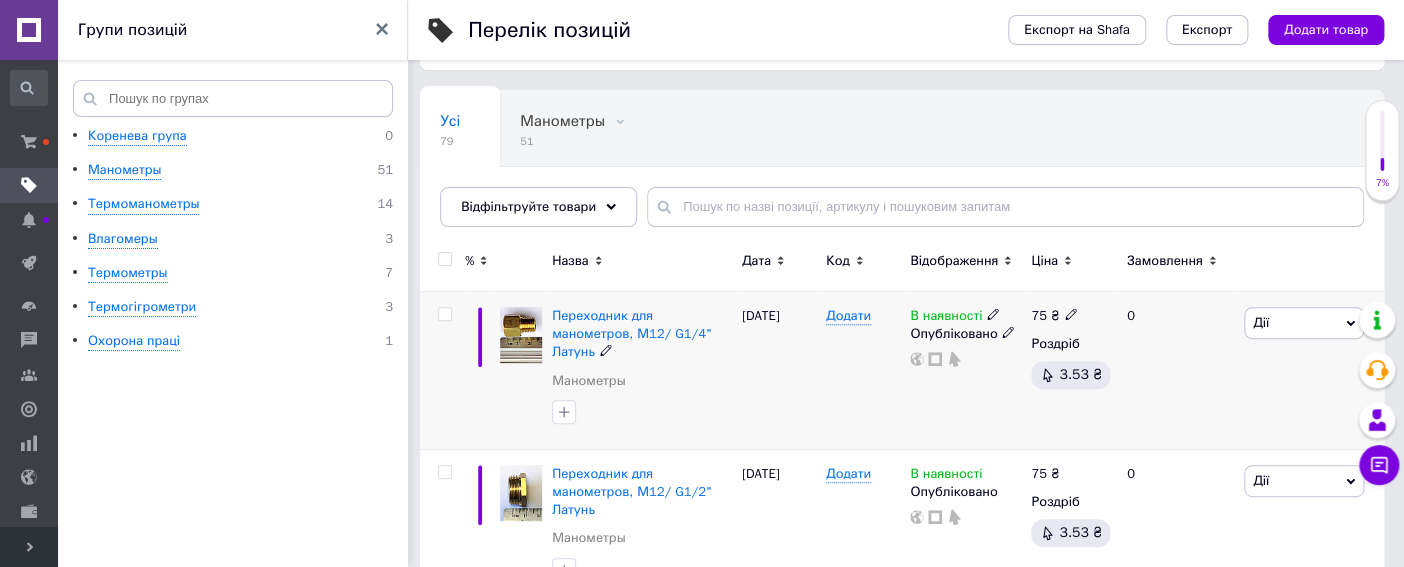 click 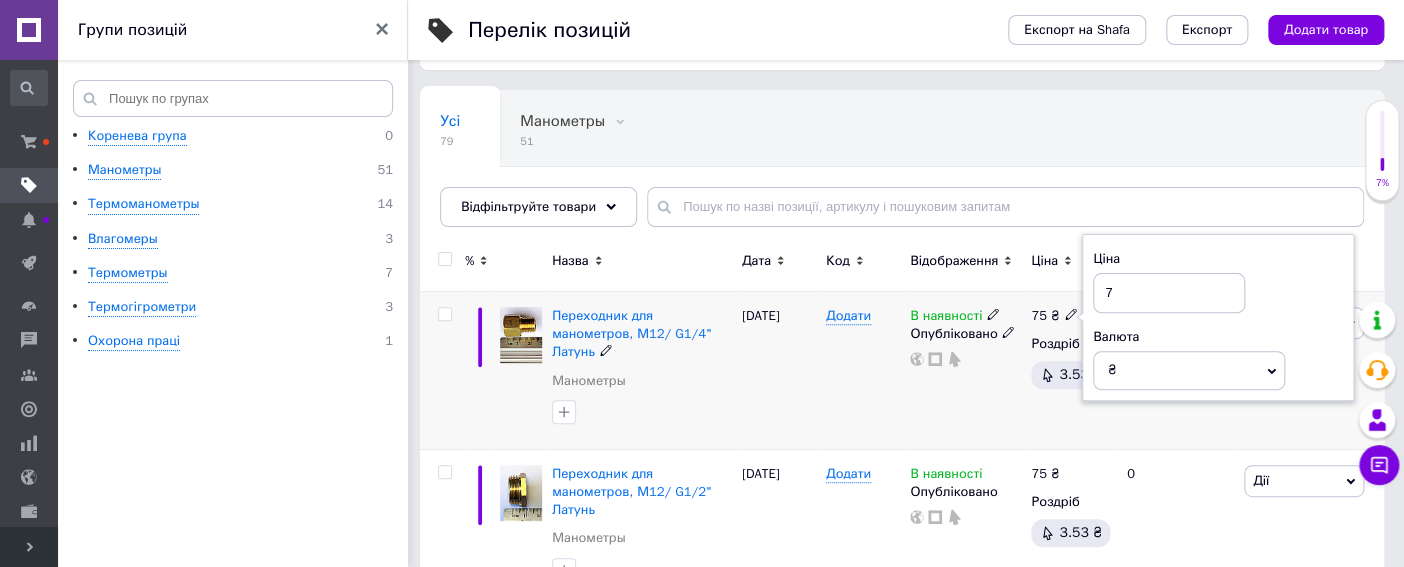 type on "78" 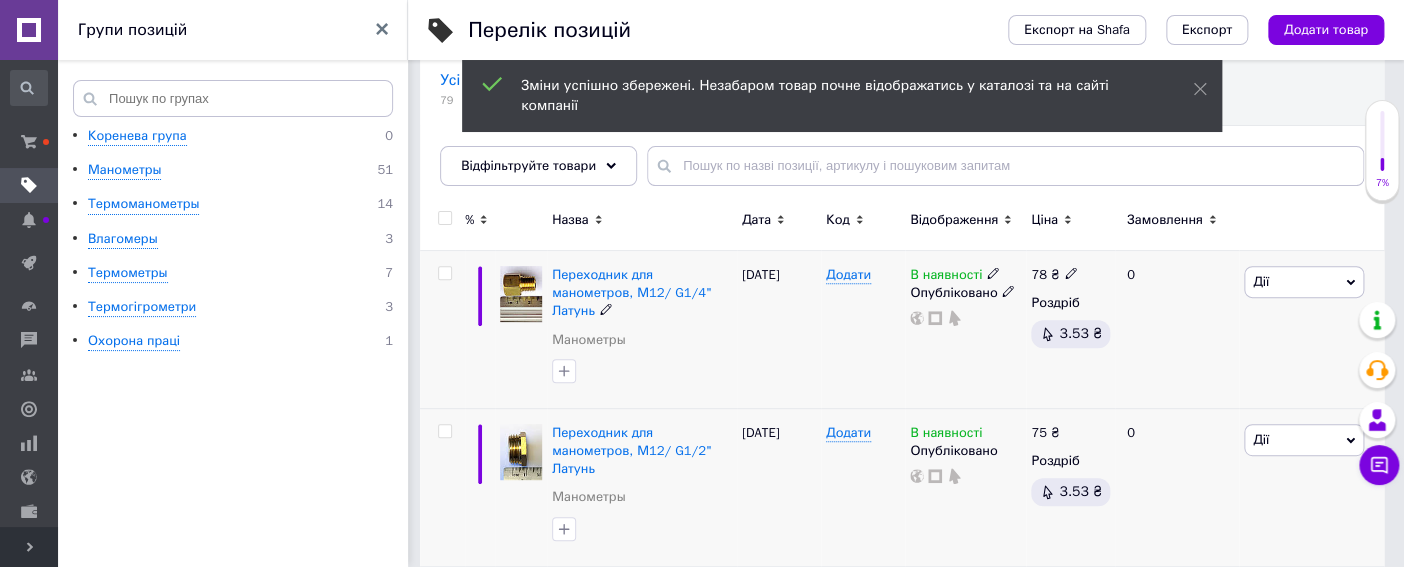 scroll, scrollTop: 222, scrollLeft: 0, axis: vertical 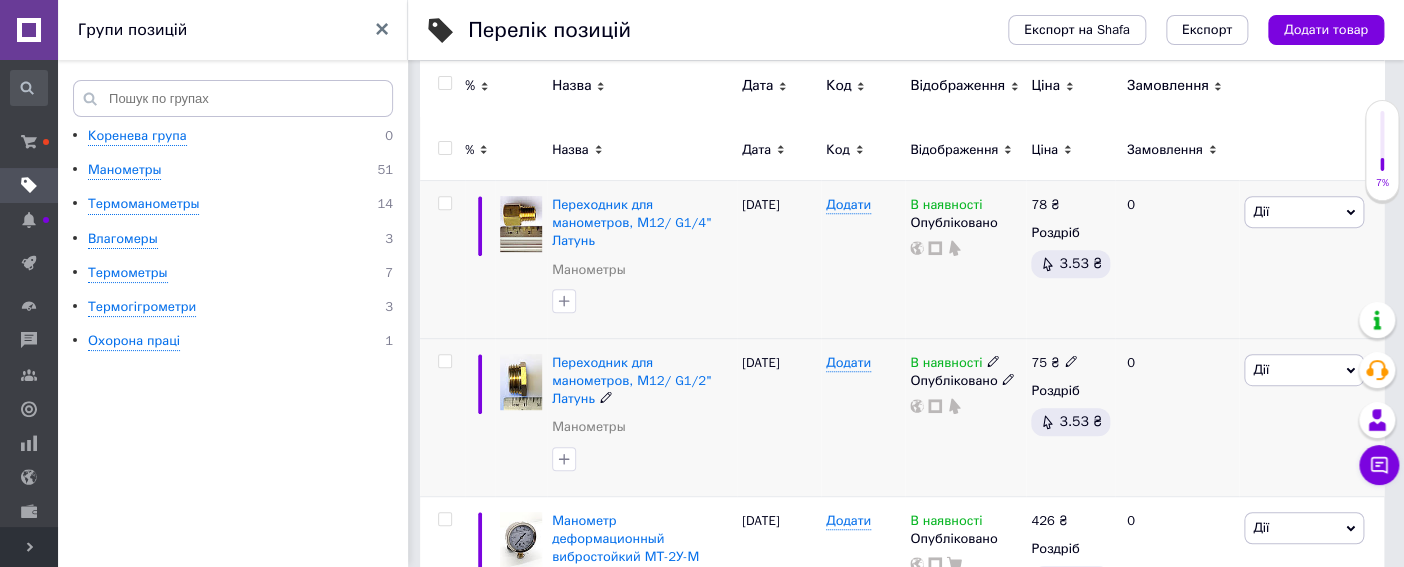click 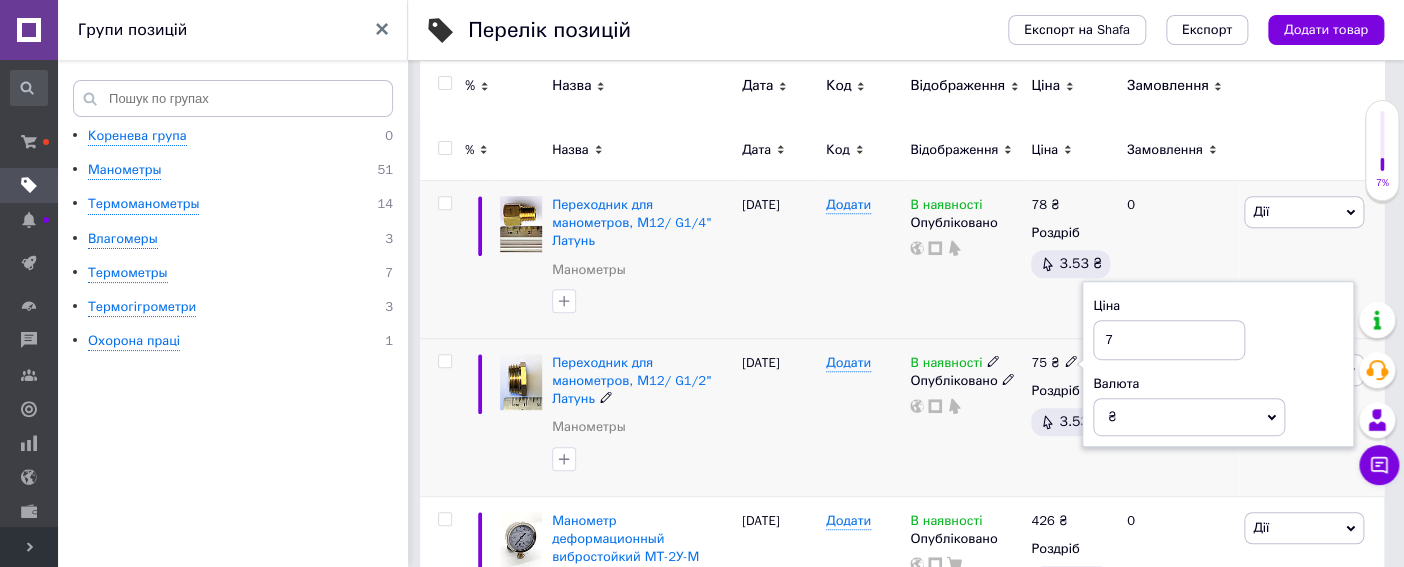 type on "78" 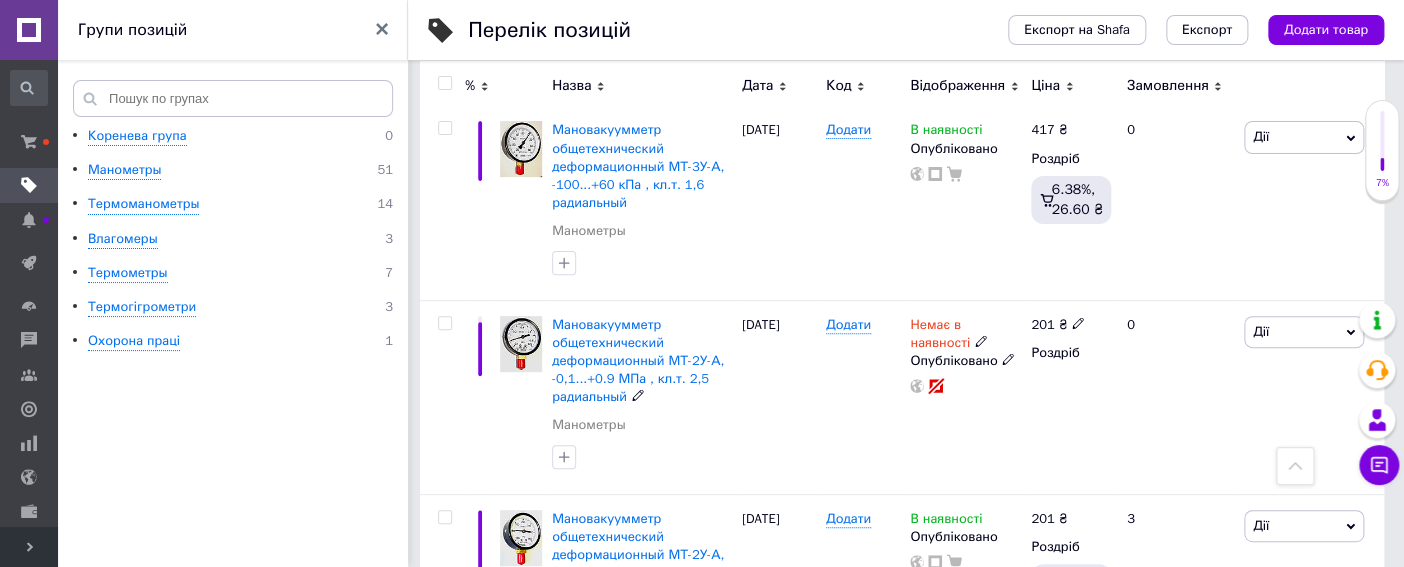 scroll, scrollTop: 3333, scrollLeft: 0, axis: vertical 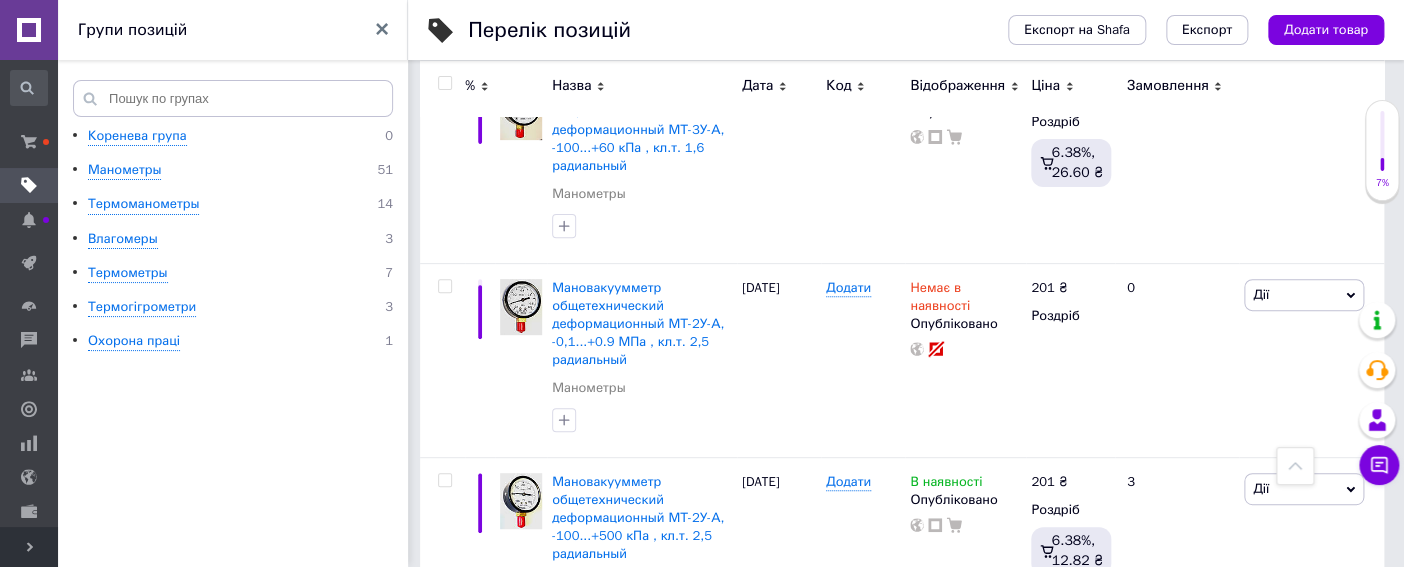 click on "2" at bounding box center (487, 692) 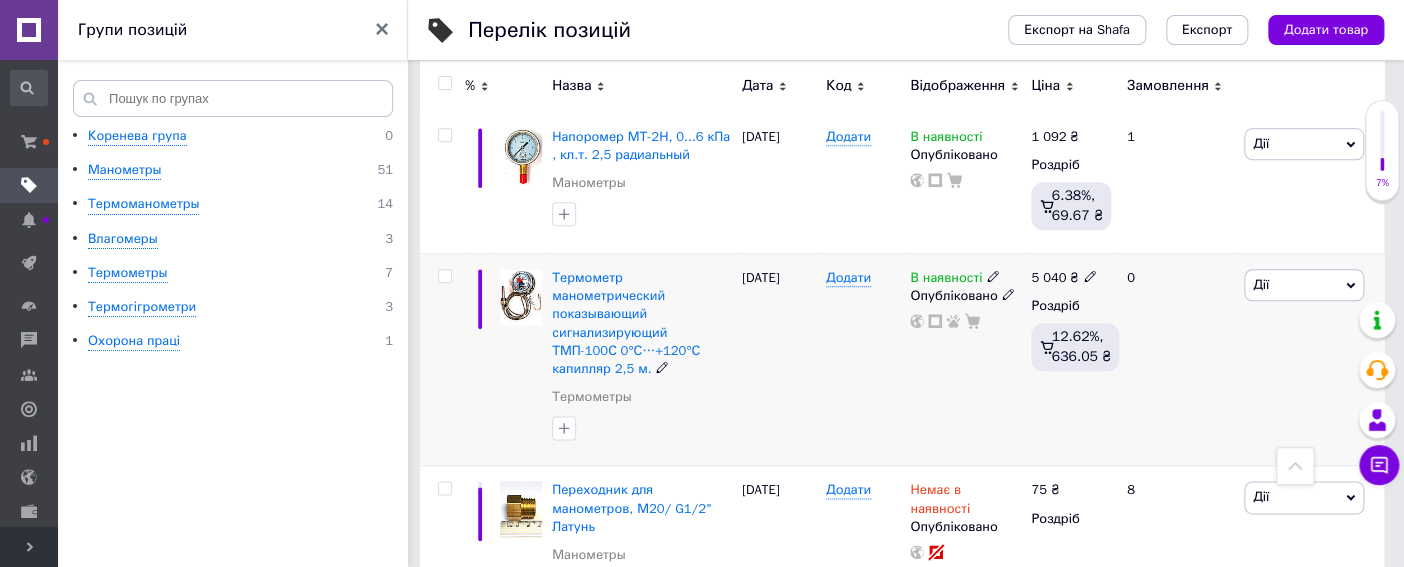 scroll, scrollTop: 888, scrollLeft: 0, axis: vertical 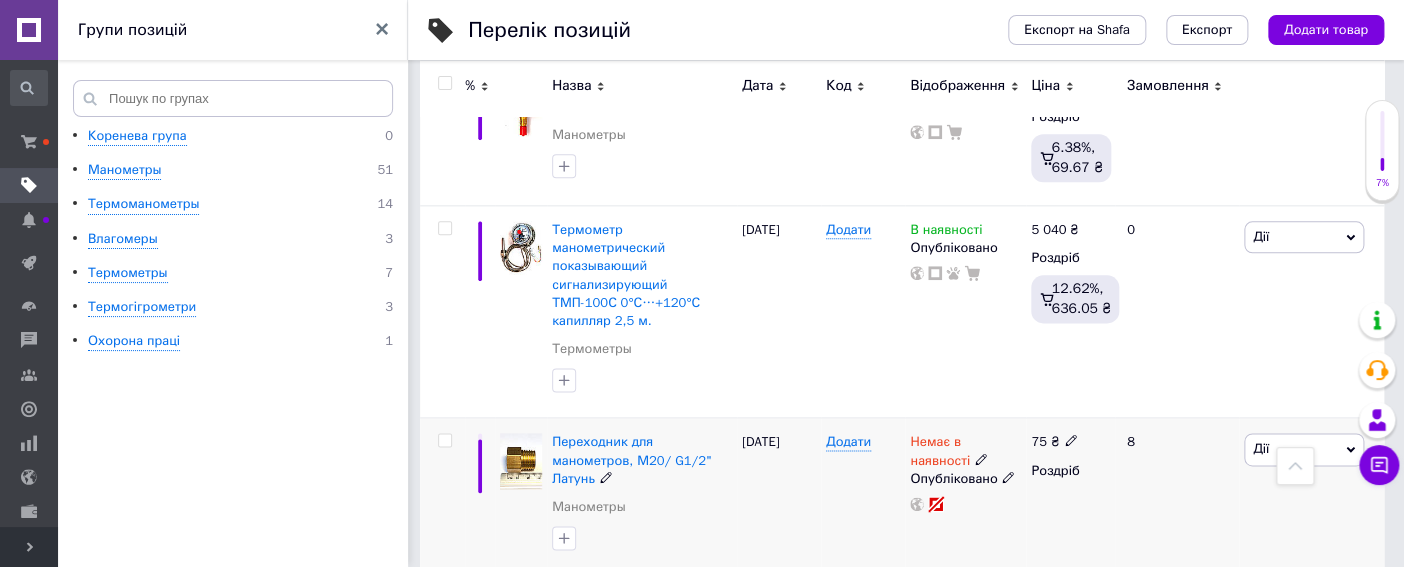 click 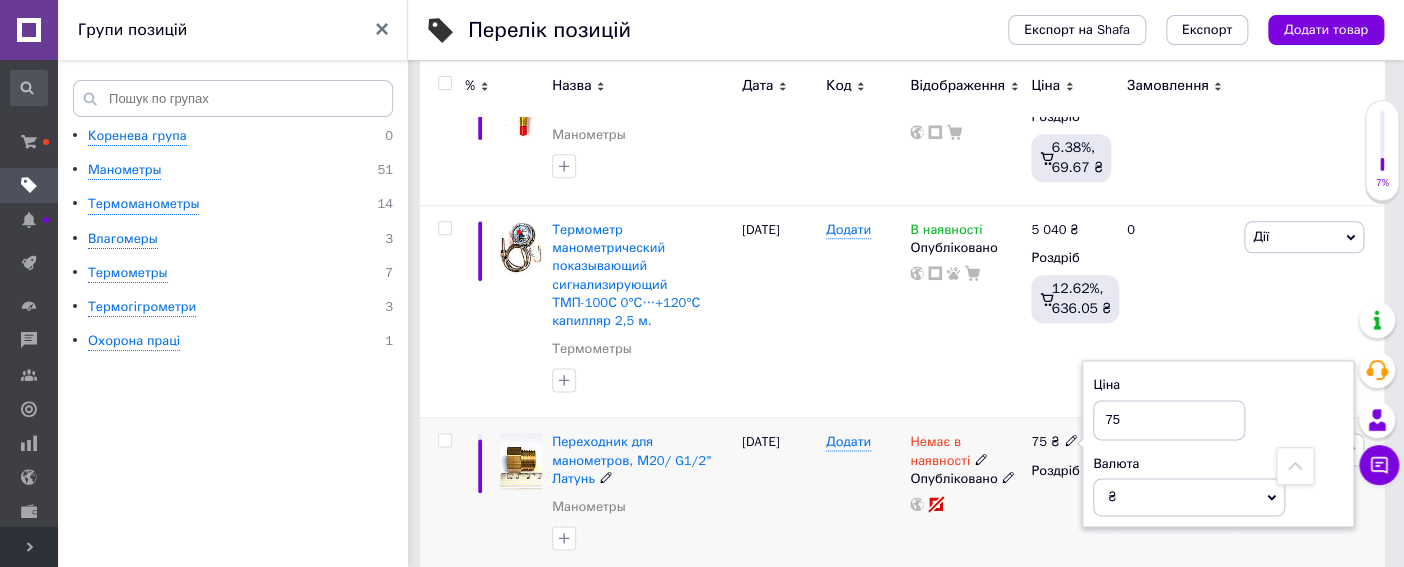 drag, startPoint x: 1121, startPoint y: 379, endPoint x: 1040, endPoint y: 385, distance: 81.22192 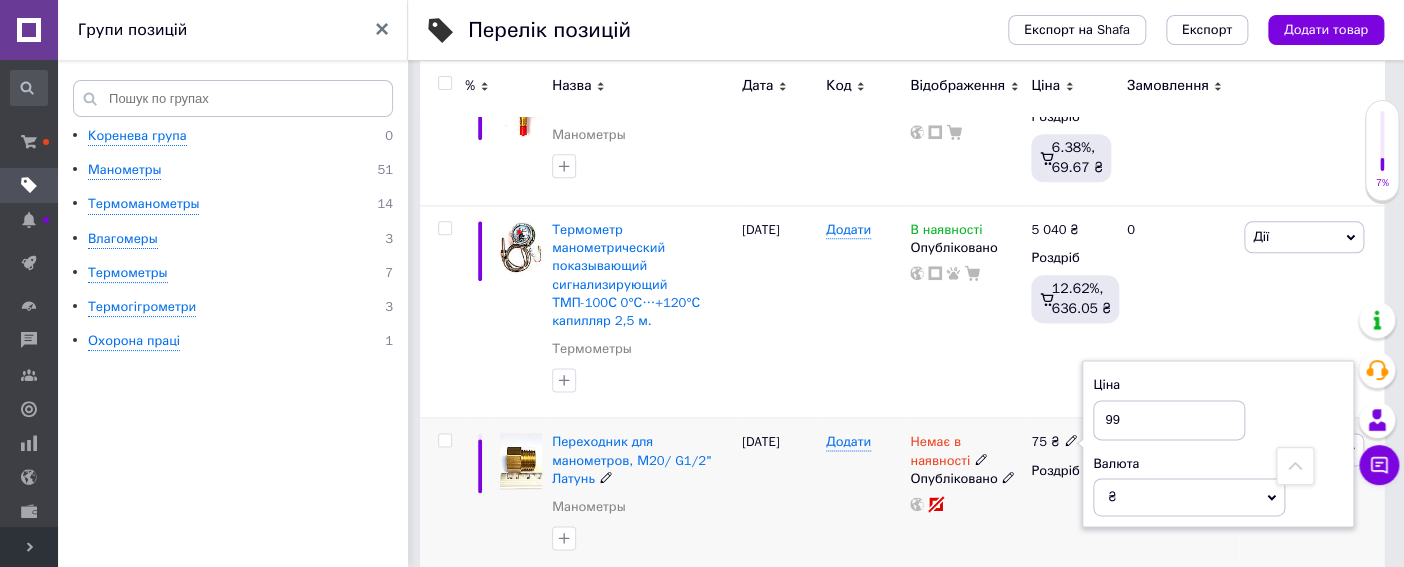 type on "99" 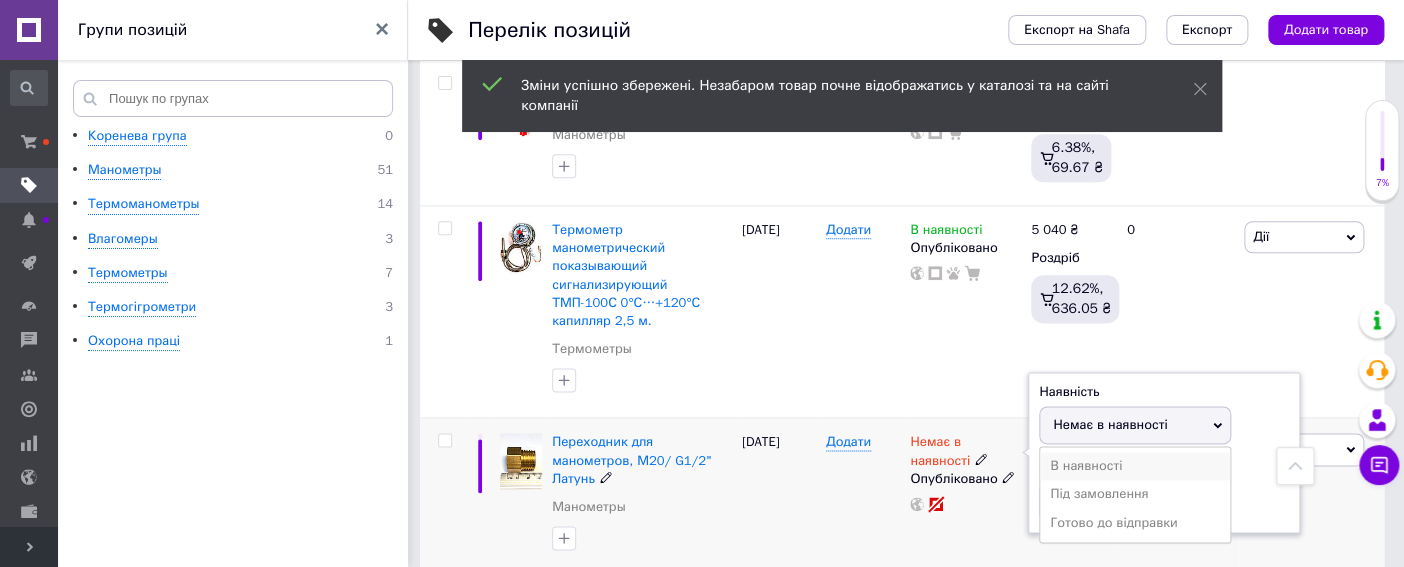 click on "В наявності" at bounding box center [1135, 466] 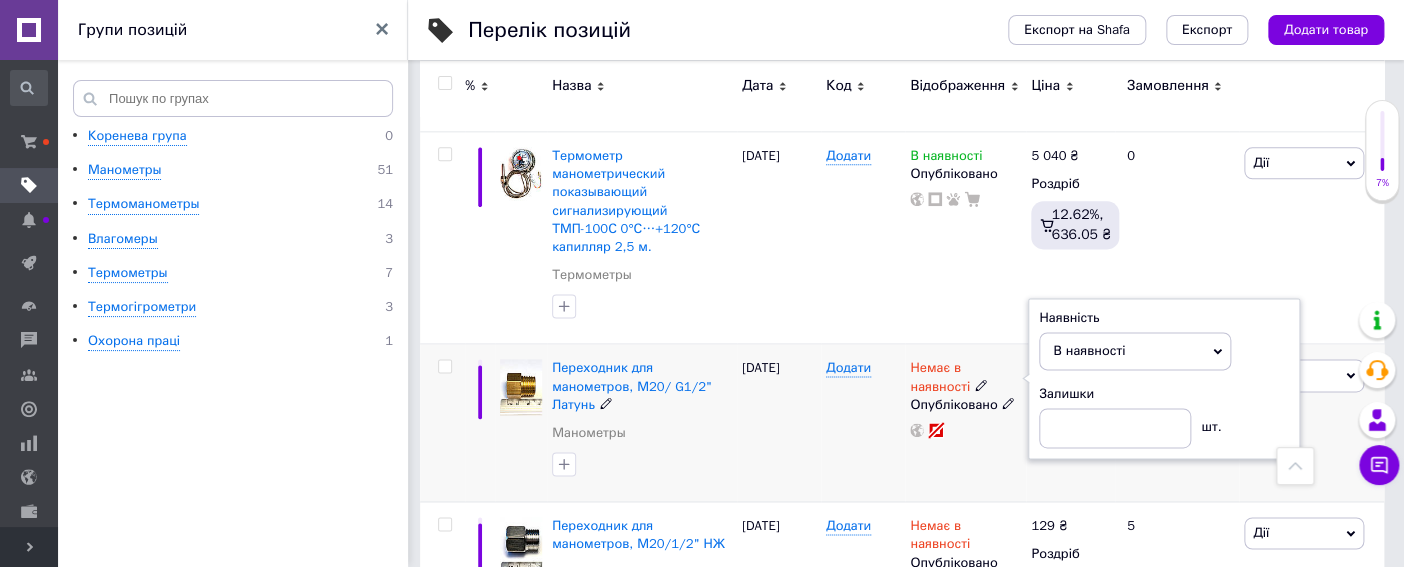 scroll, scrollTop: 1000, scrollLeft: 0, axis: vertical 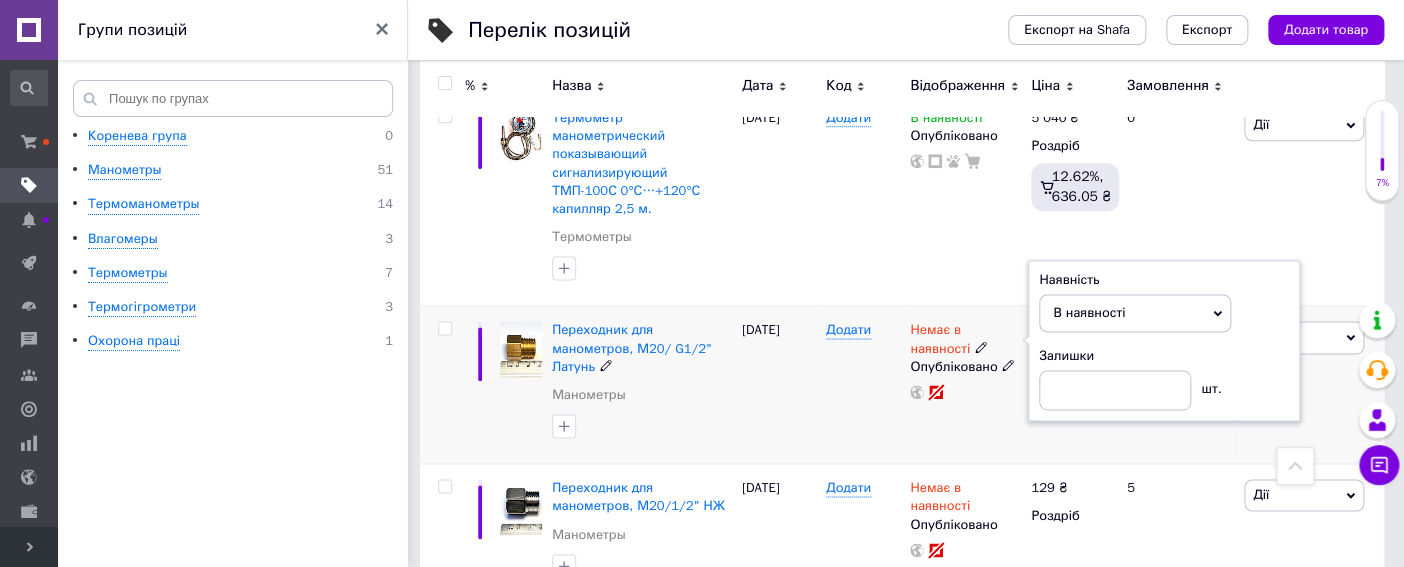 click on "Додати" at bounding box center (863, 385) 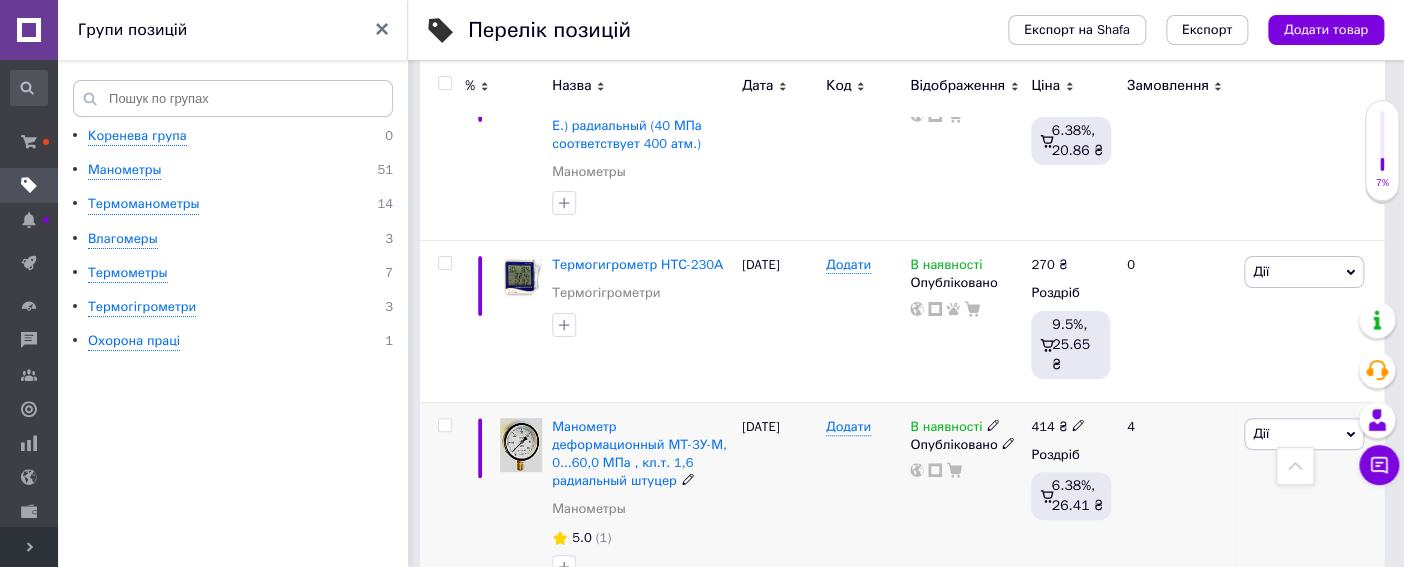 scroll, scrollTop: 3280, scrollLeft: 0, axis: vertical 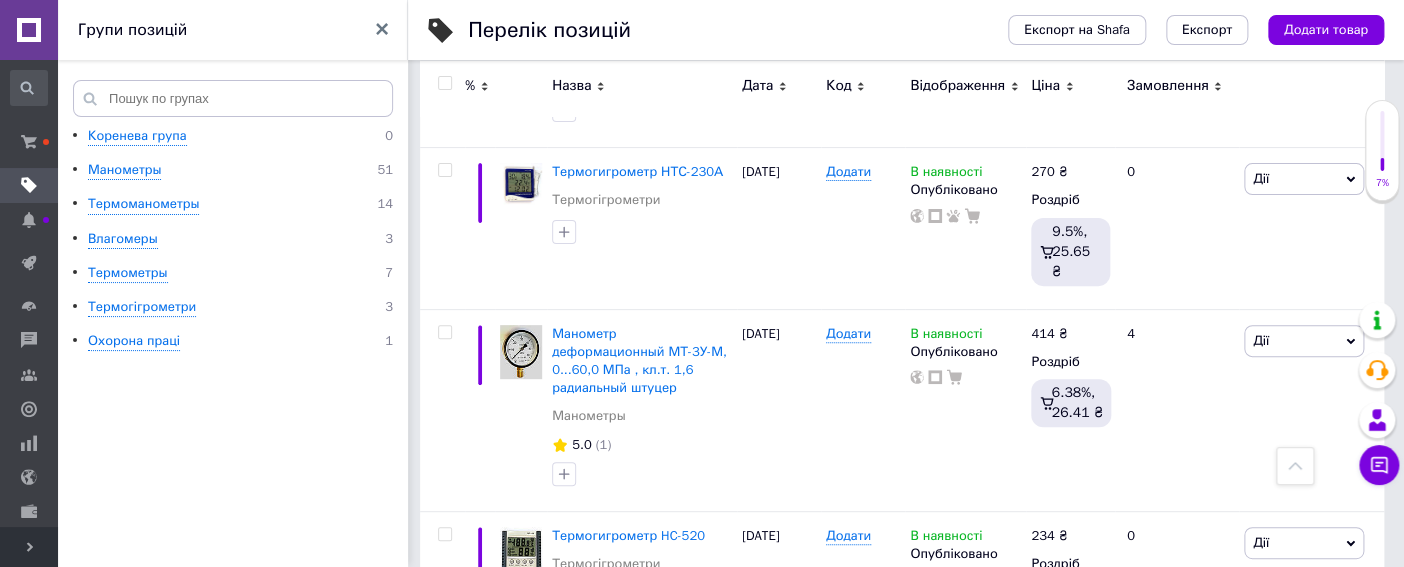 click on "3" at bounding box center [654, 714] 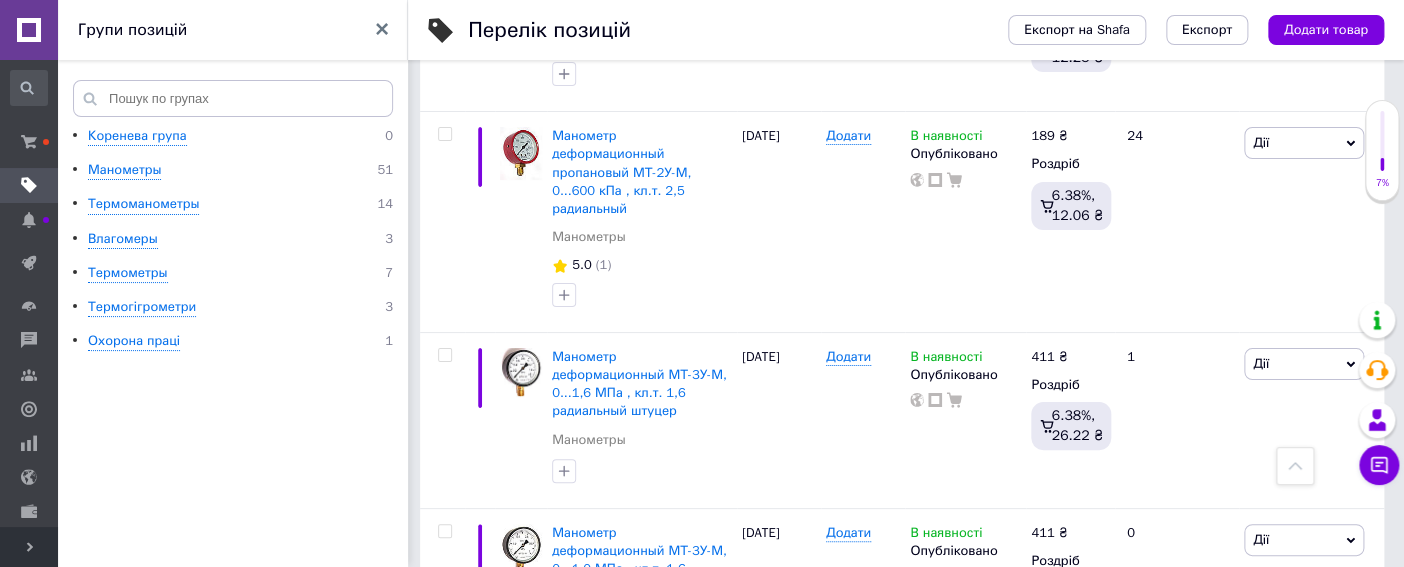 scroll, scrollTop: 3256, scrollLeft: 0, axis: vertical 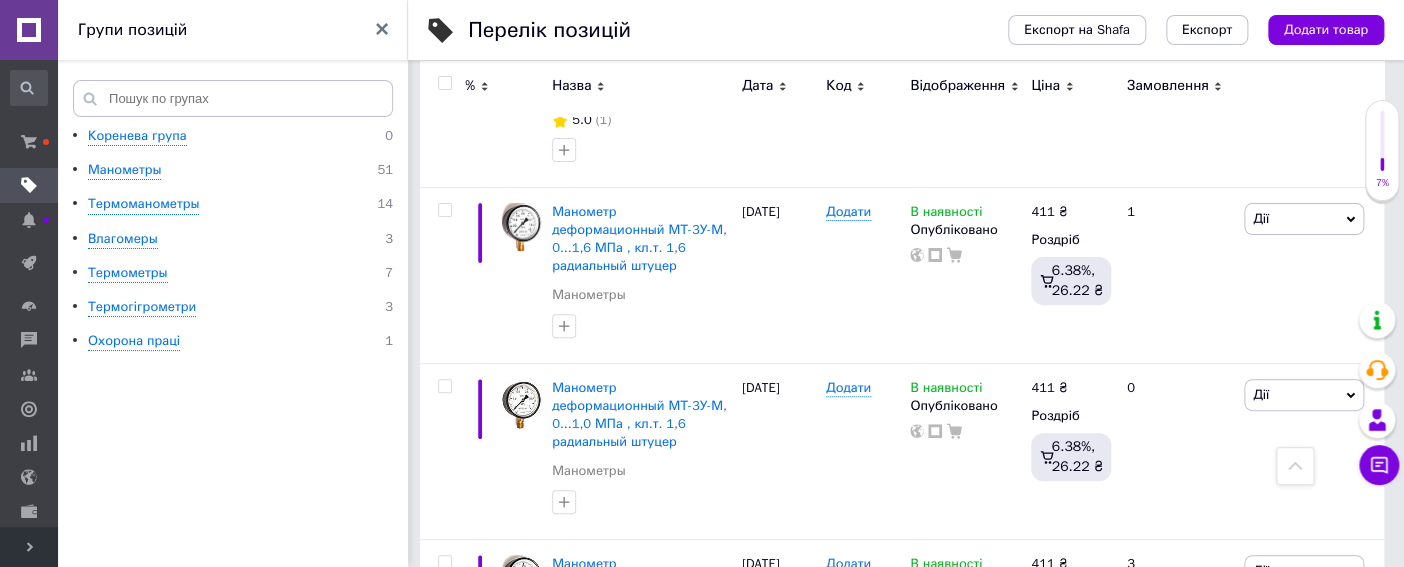 click on "4" at bounding box center [699, 788] 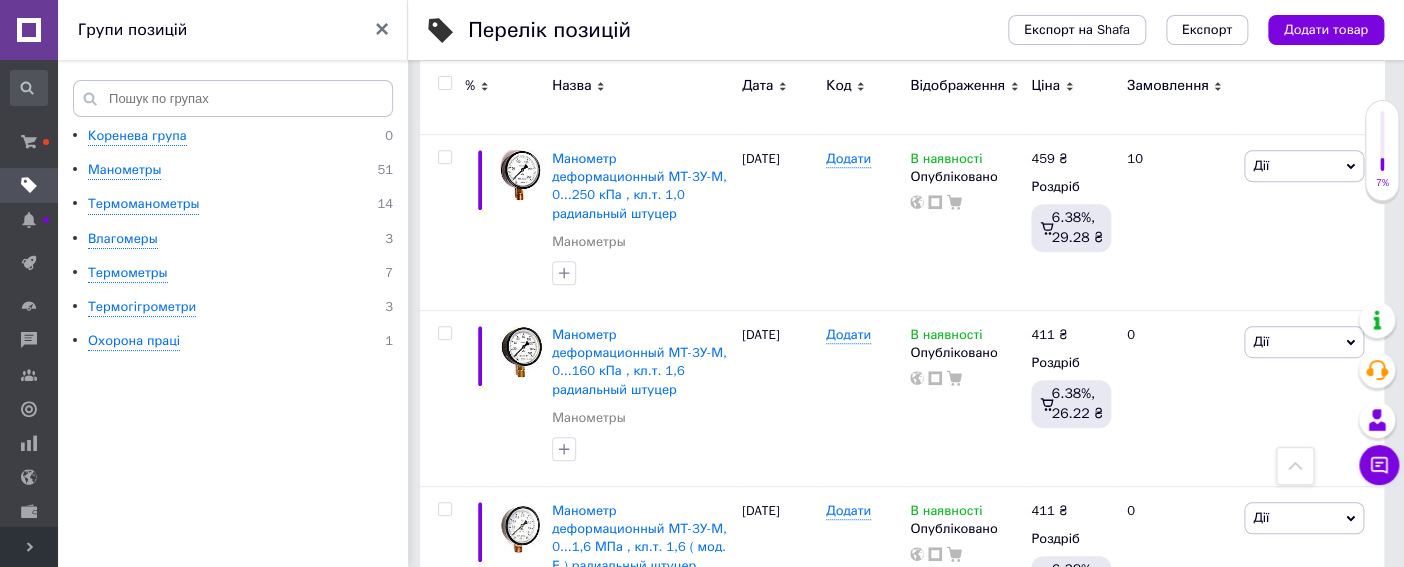 scroll, scrollTop: 0, scrollLeft: 0, axis: both 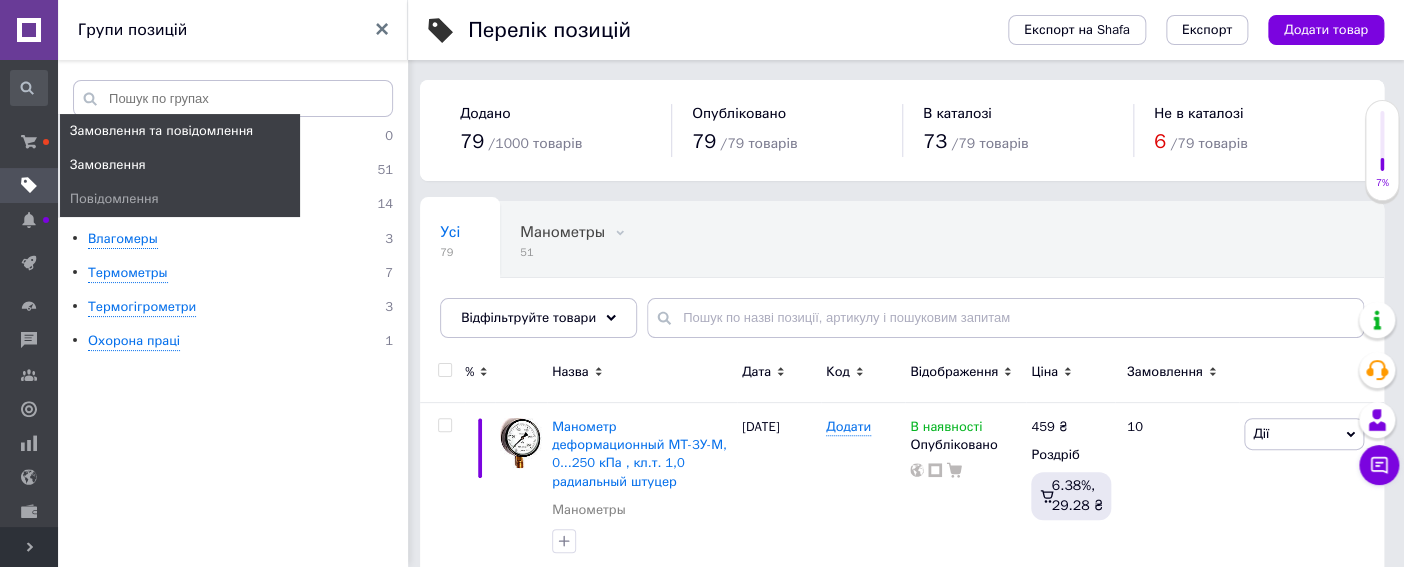 click on "Замовлення" at bounding box center (108, 165) 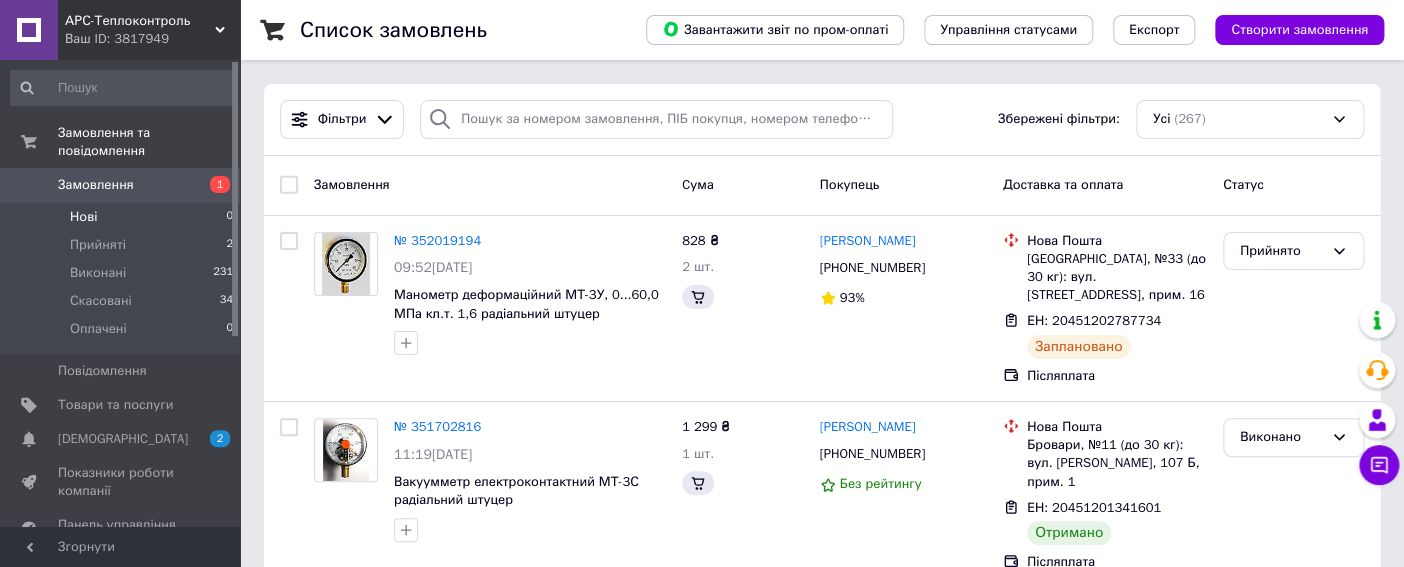 click on "Нові 0" at bounding box center (122, 217) 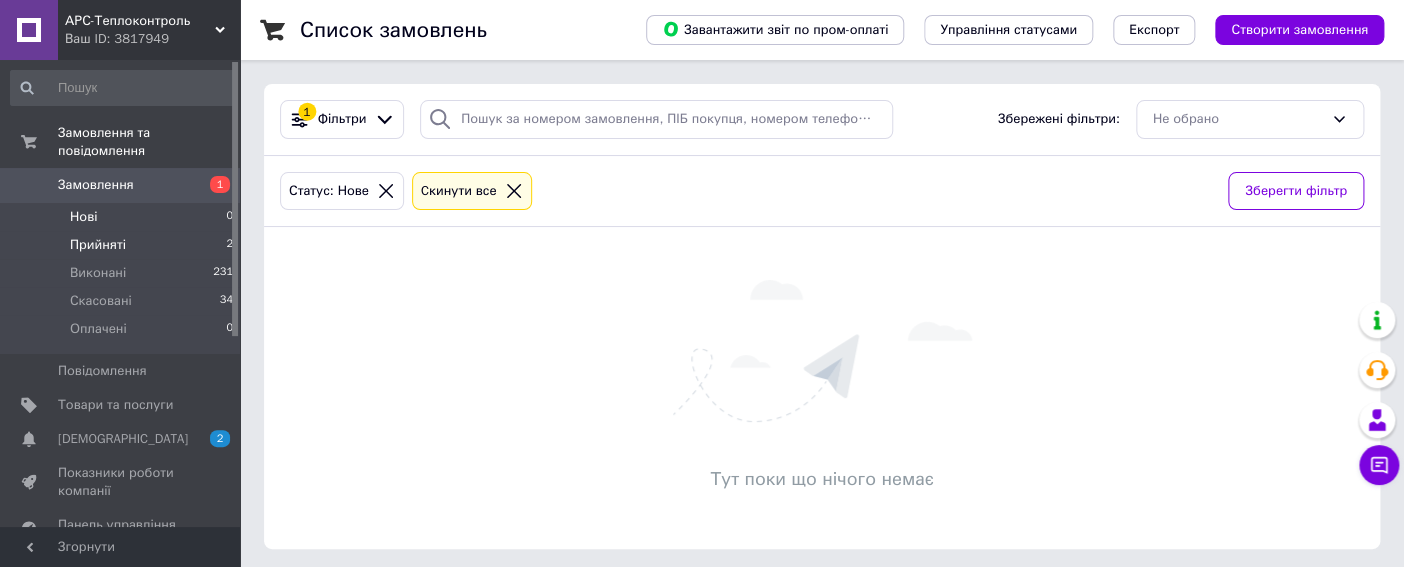 click on "Прийняті" at bounding box center [98, 245] 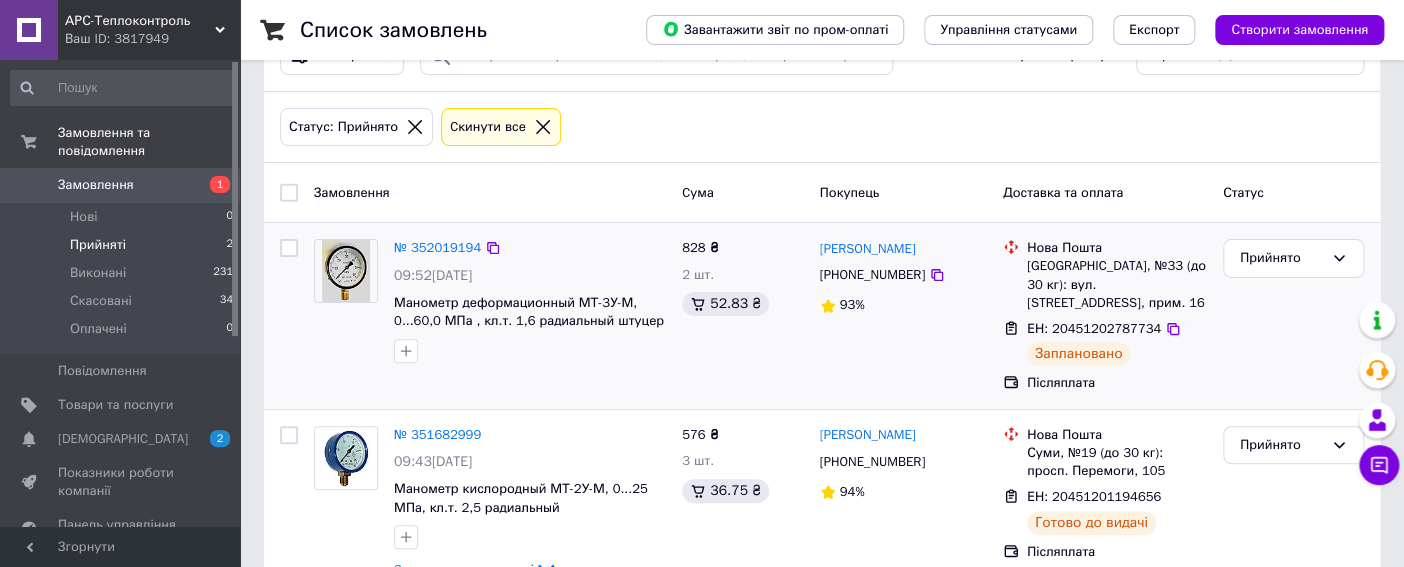 scroll, scrollTop: 99, scrollLeft: 0, axis: vertical 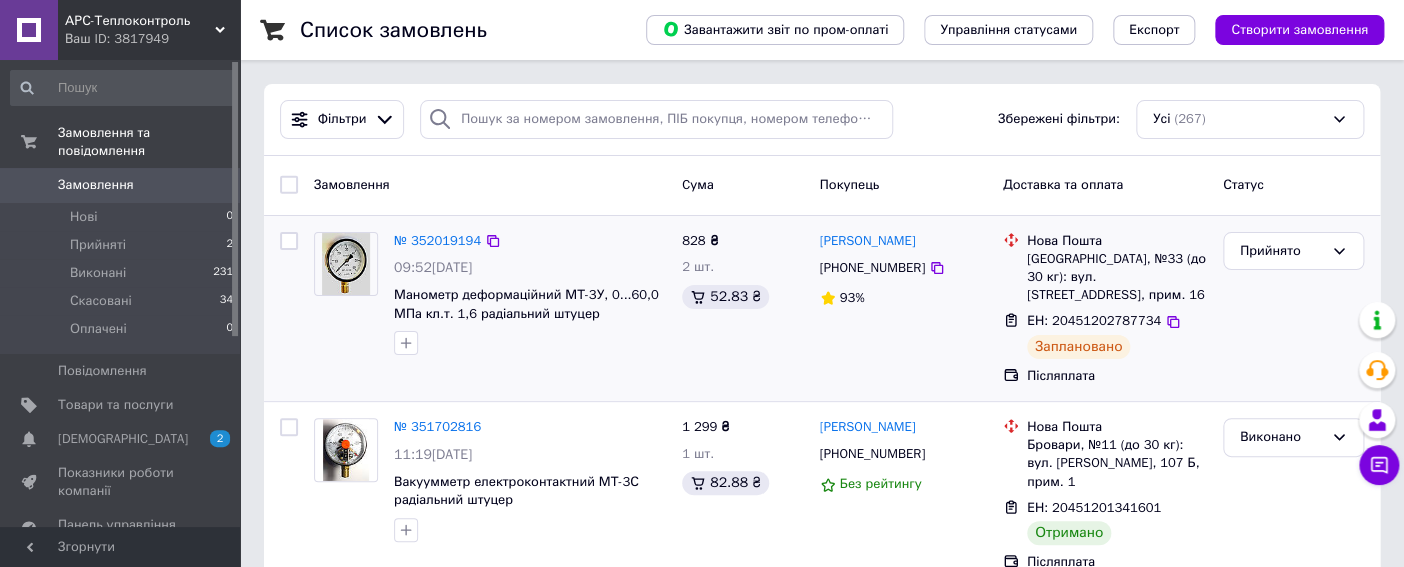 click at bounding box center [346, 264] 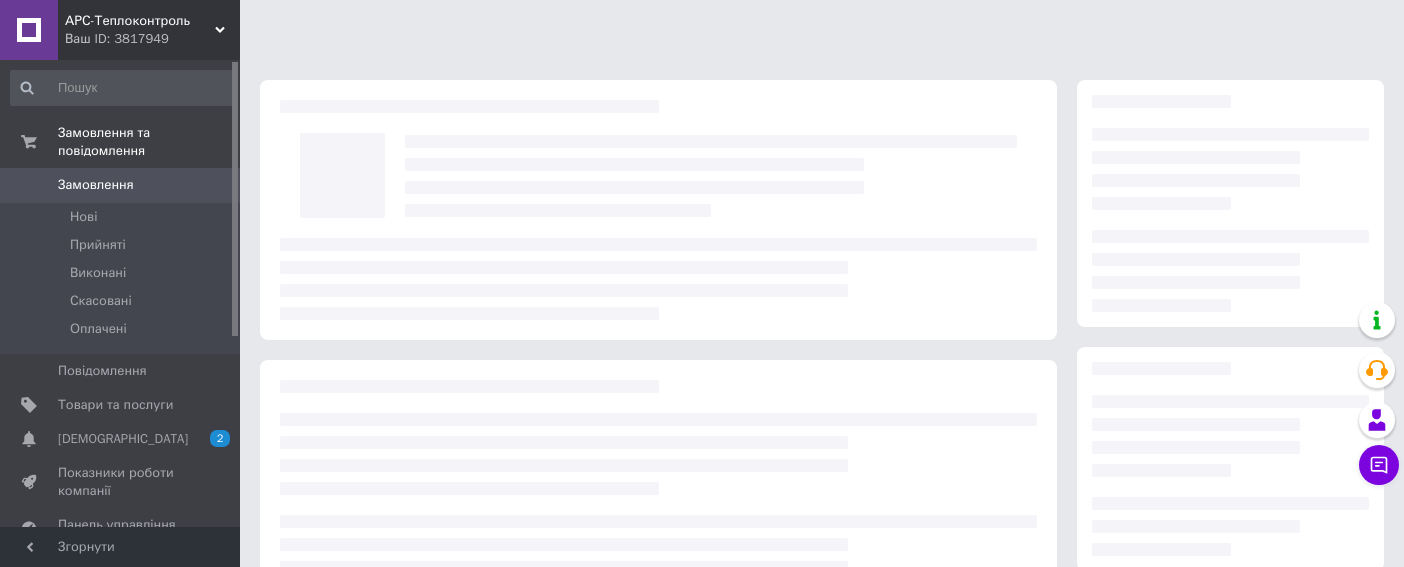 scroll, scrollTop: 0, scrollLeft: 0, axis: both 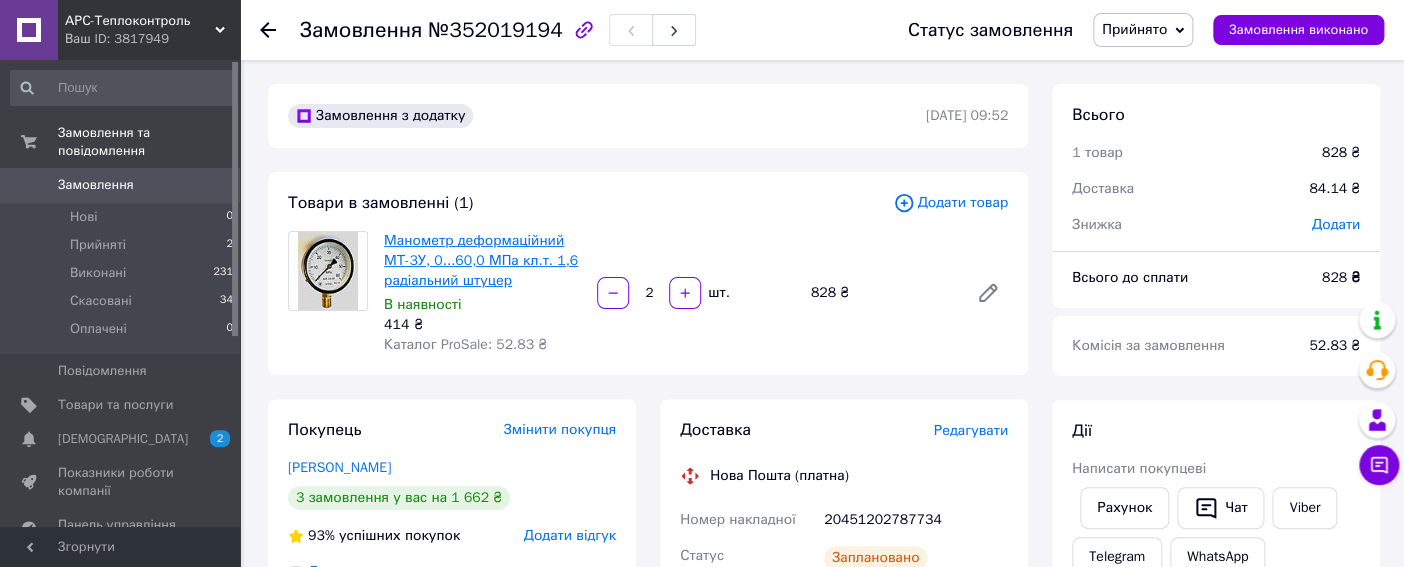 click on "Манометр деформаційний МТ-3У, 0...60,0  МПа  кл.т. 1,6   радіальний штуцер" at bounding box center (481, 260) 